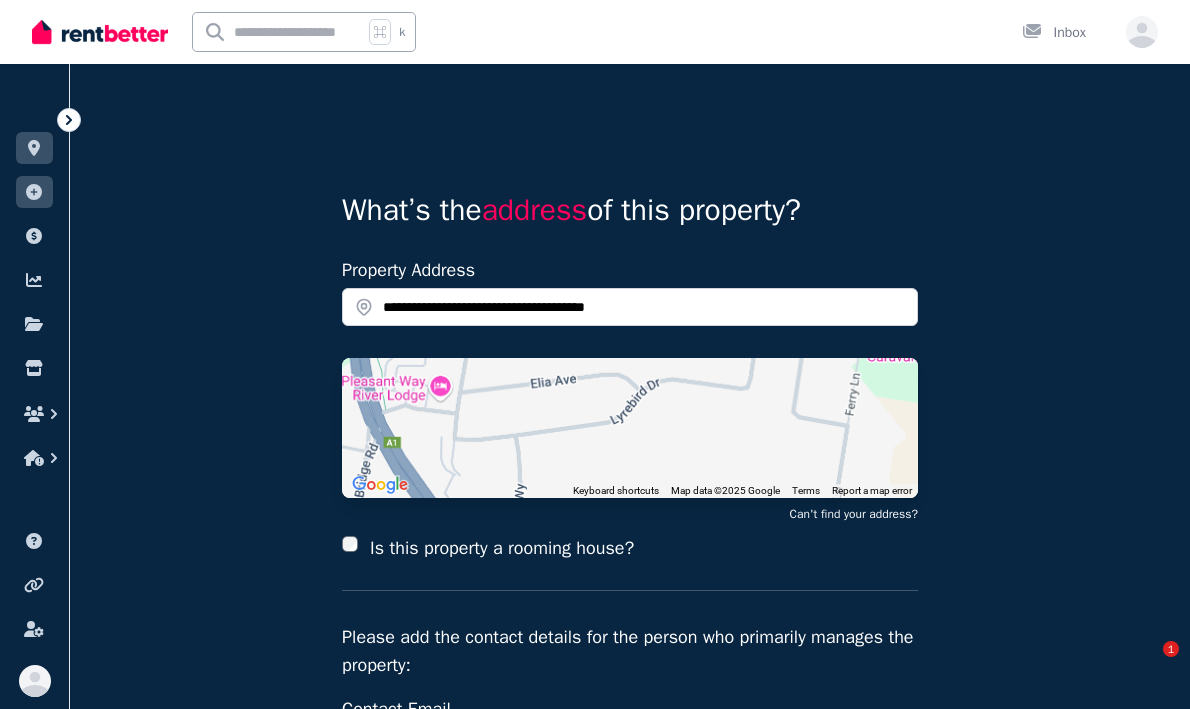 scroll, scrollTop: 0, scrollLeft: 0, axis: both 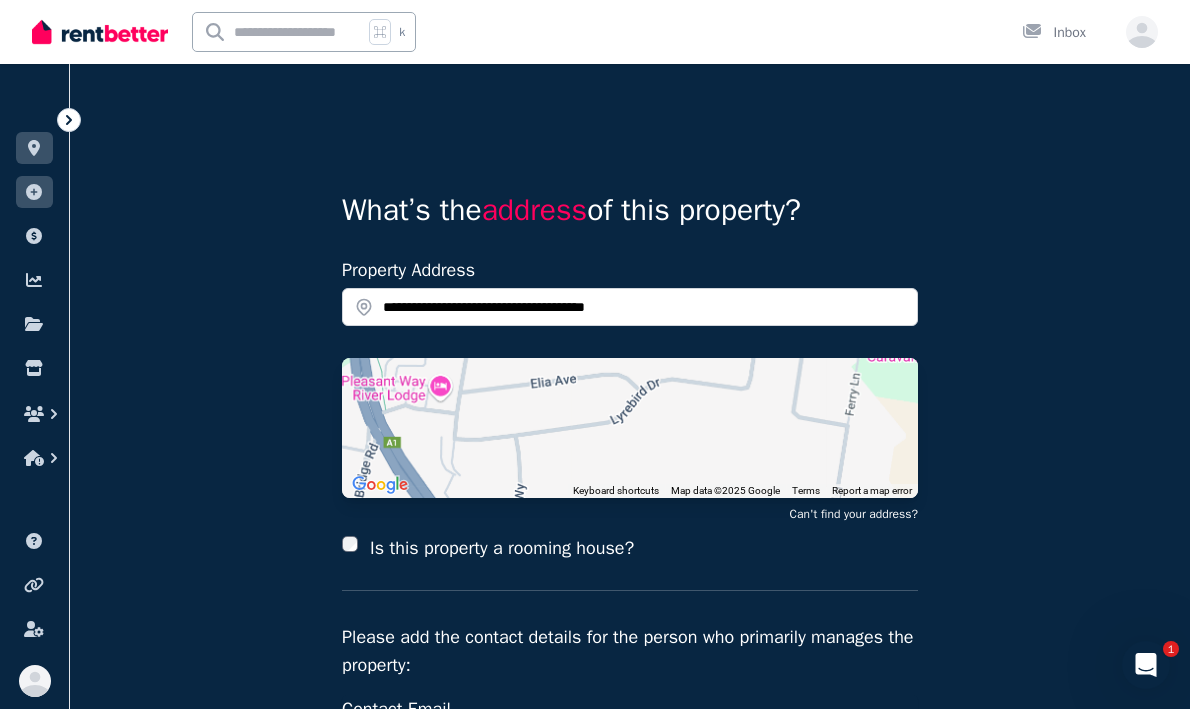 click at bounding box center (100, 32) 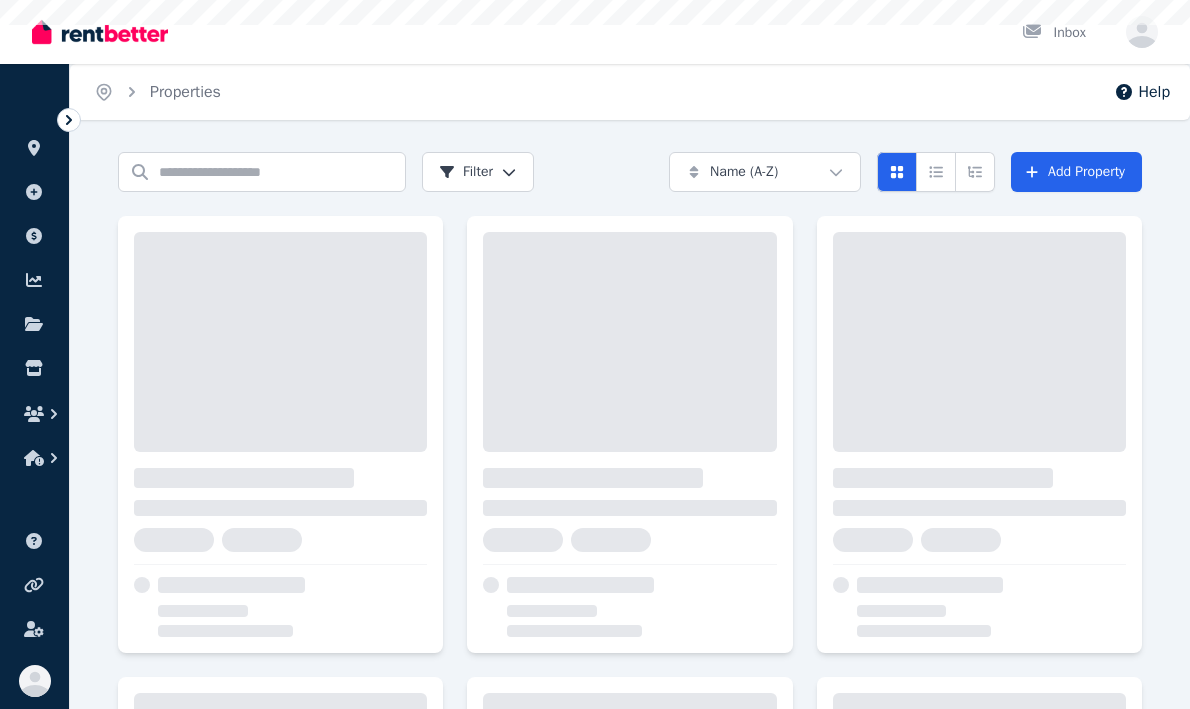 scroll, scrollTop: 0, scrollLeft: 0, axis: both 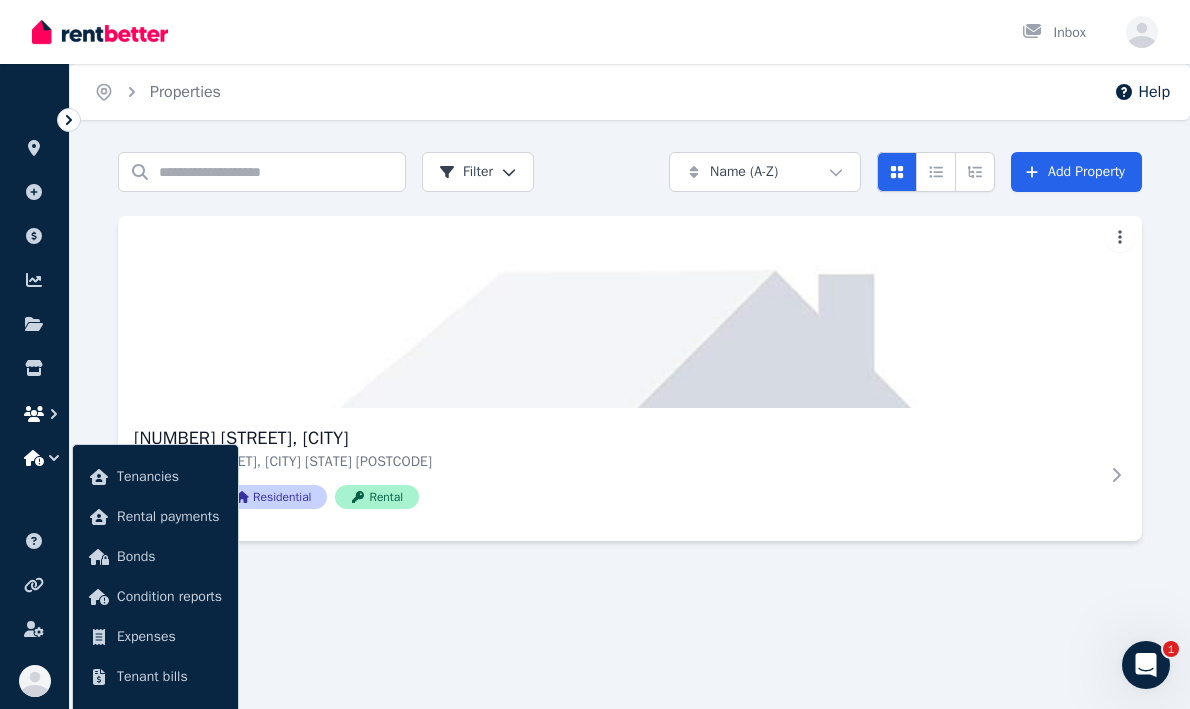 click 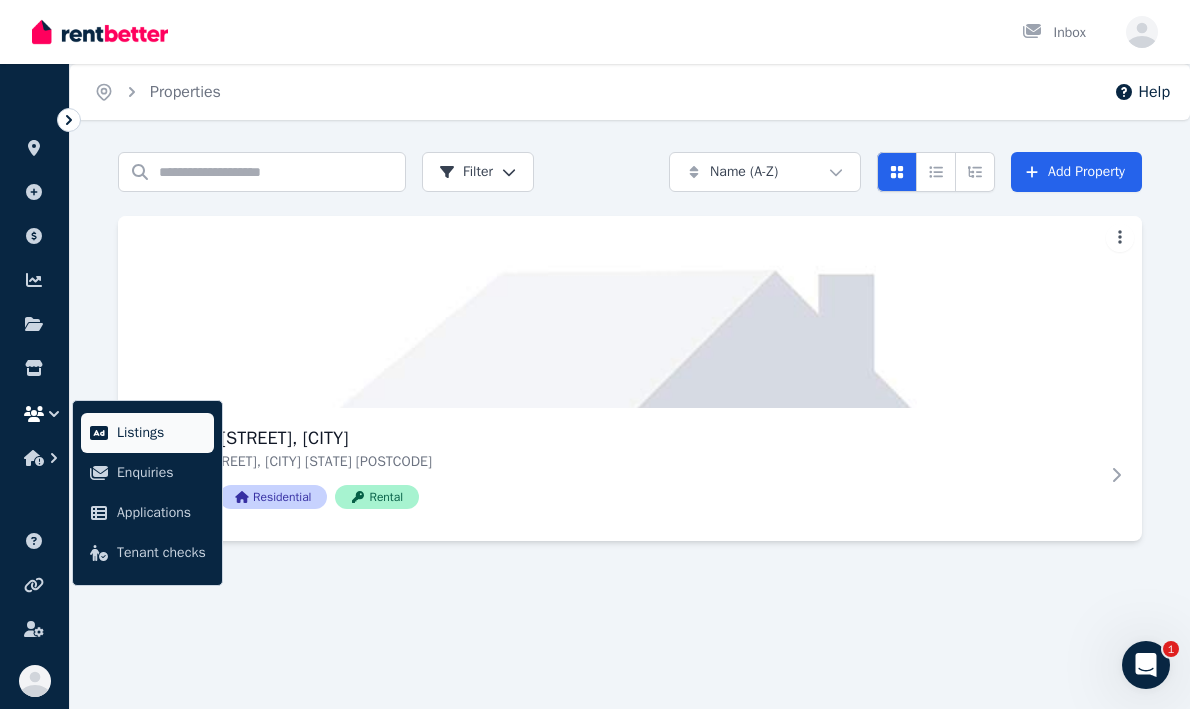 click on "Listings" at bounding box center (161, 433) 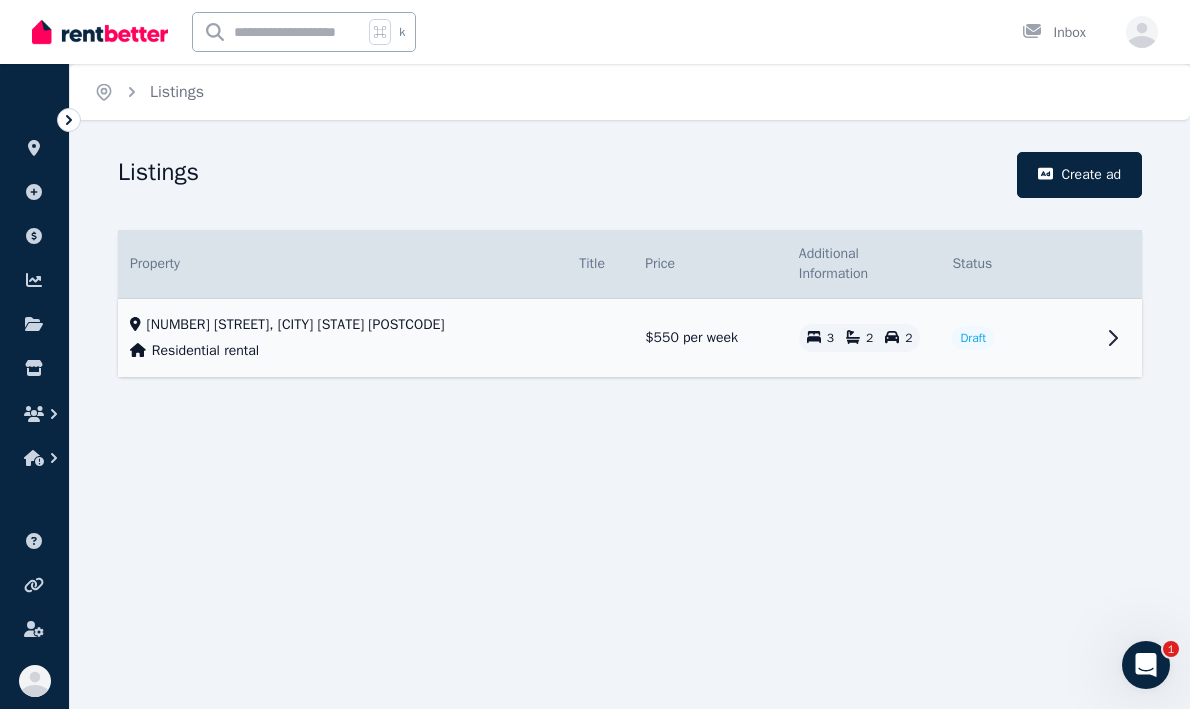 click on "Residential   rental" at bounding box center [342, 351] 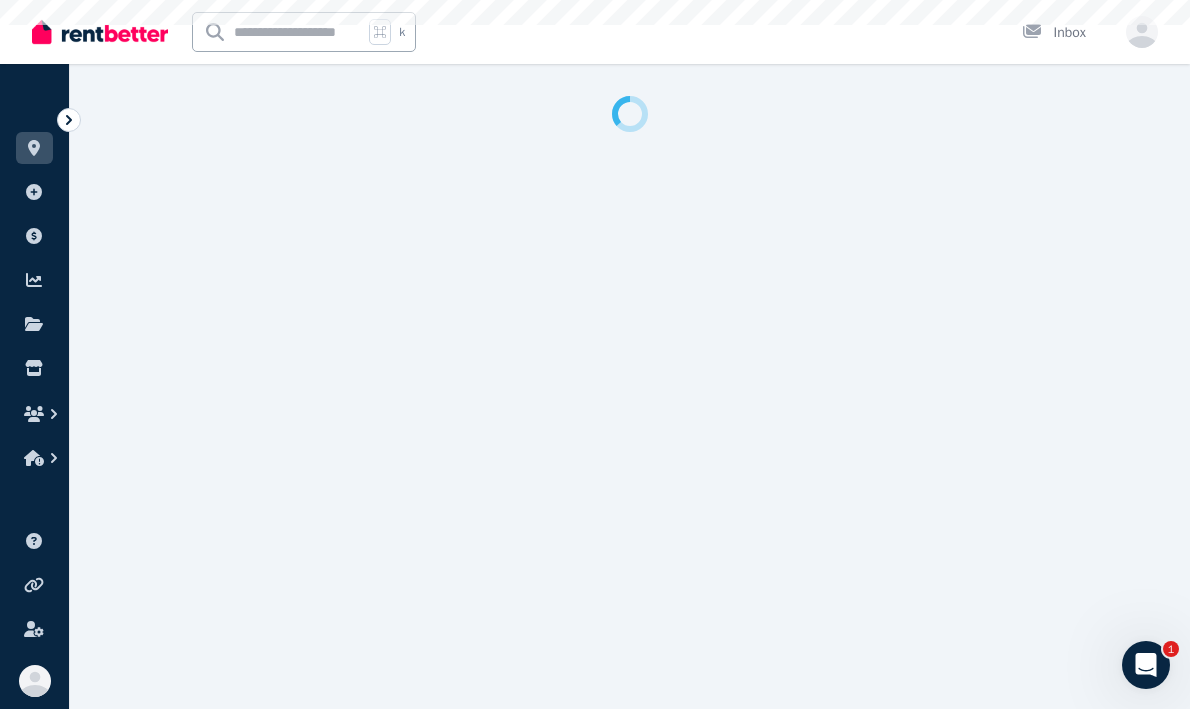 select on "***" 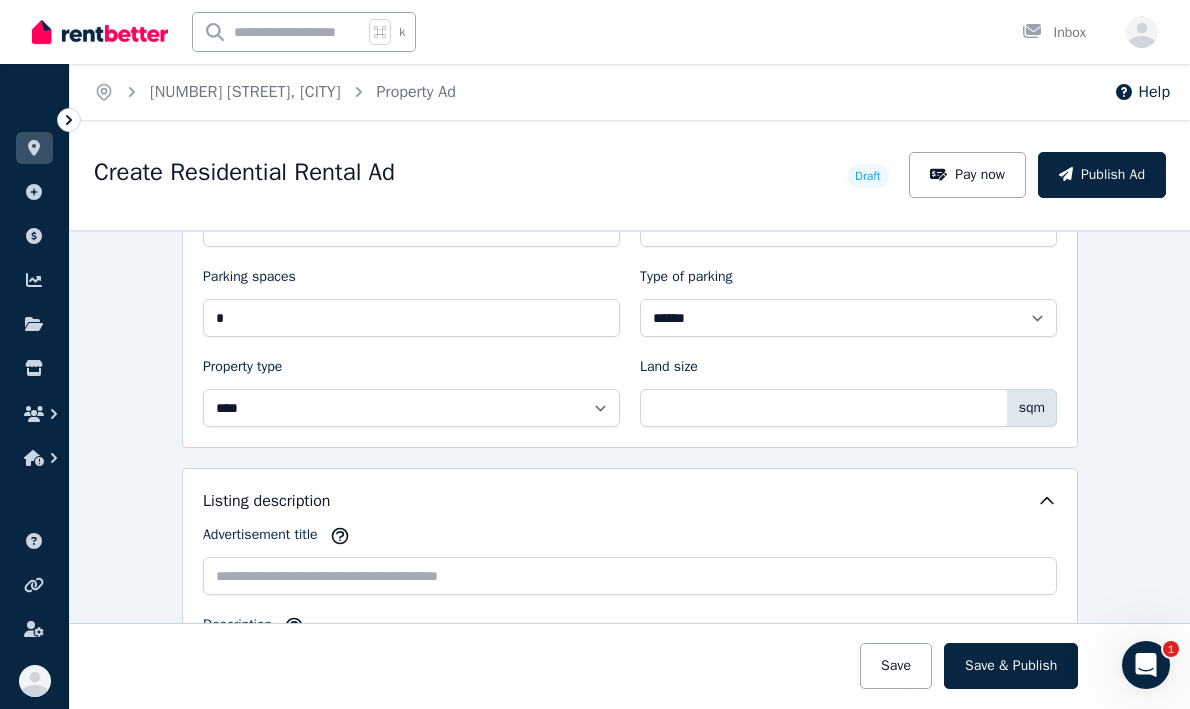 scroll, scrollTop: 926, scrollLeft: 0, axis: vertical 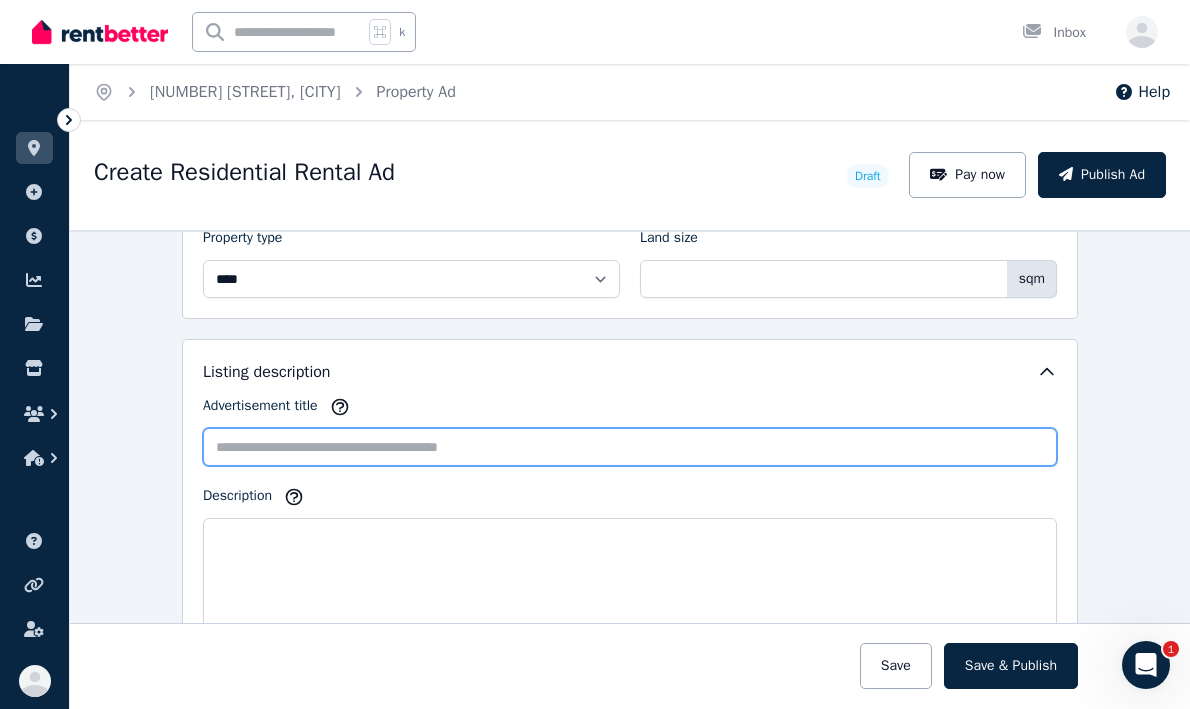 click on "Advertisement title" at bounding box center (630, 447) 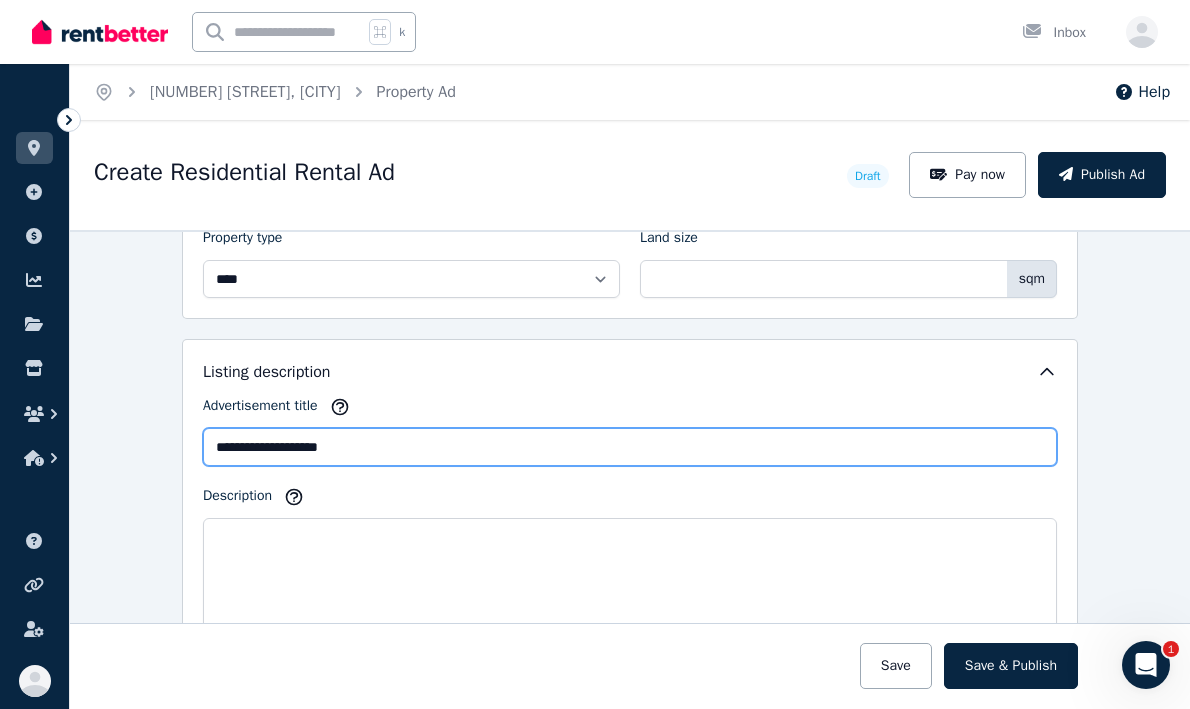 click 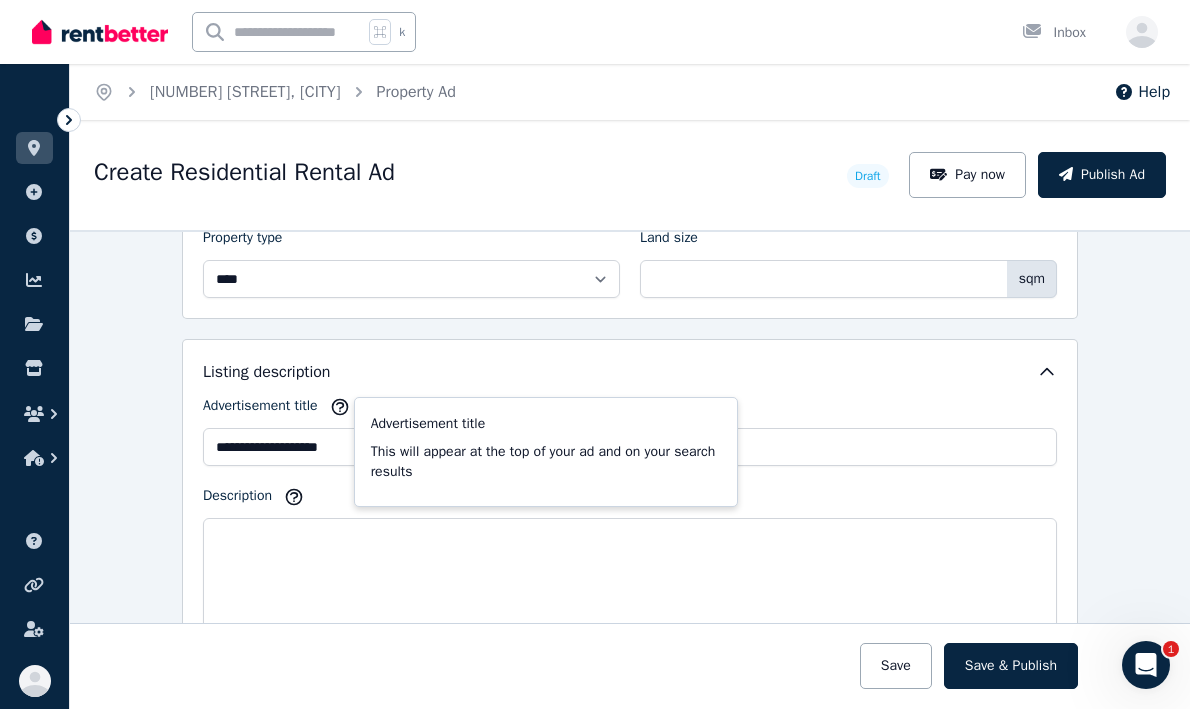 click on "Listing description" at bounding box center [630, 372] 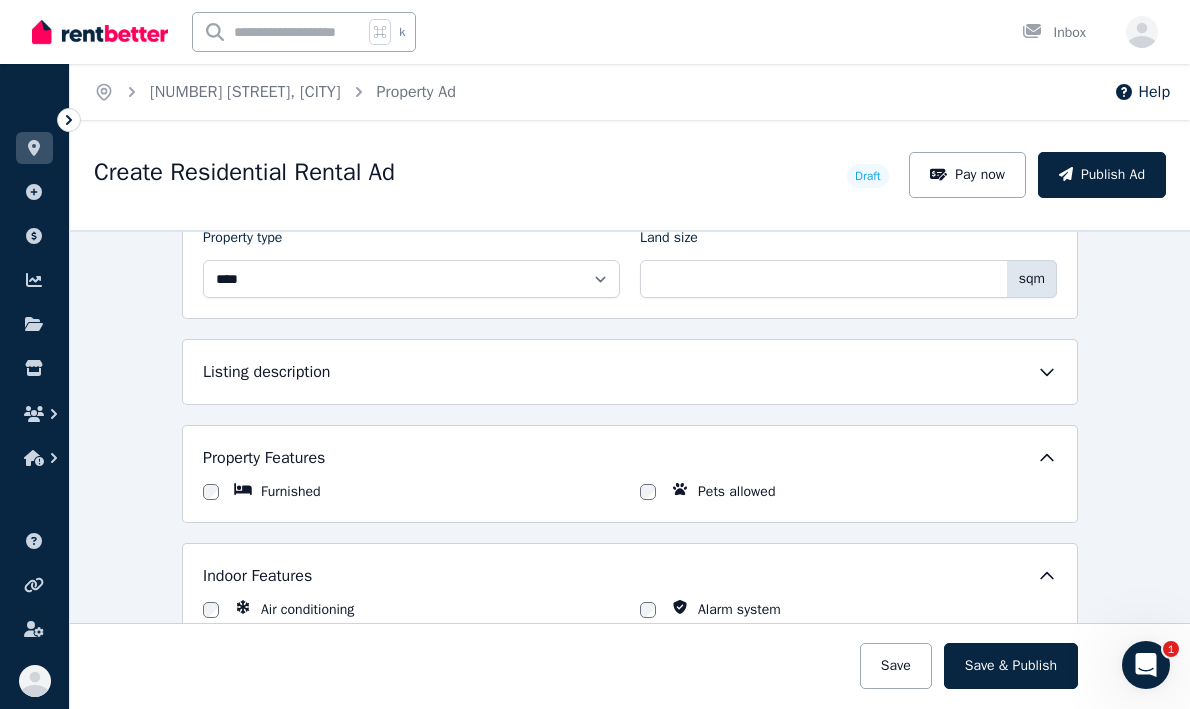 click on "Listing description" at bounding box center [630, 372] 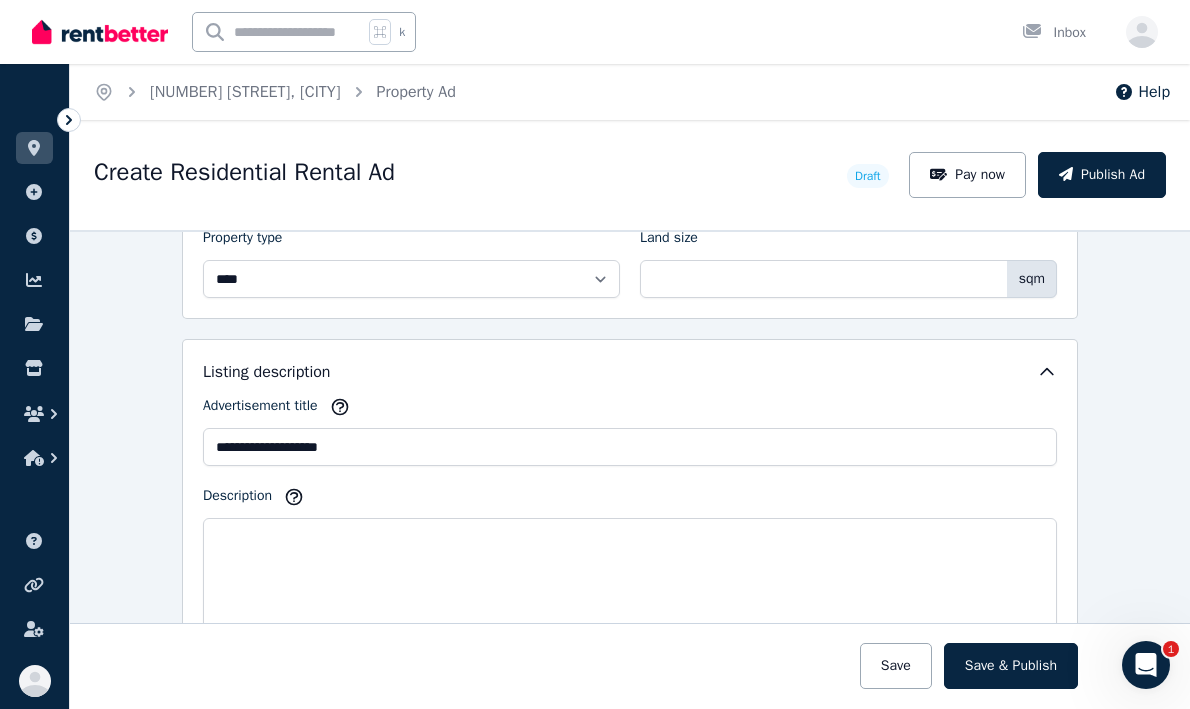 click 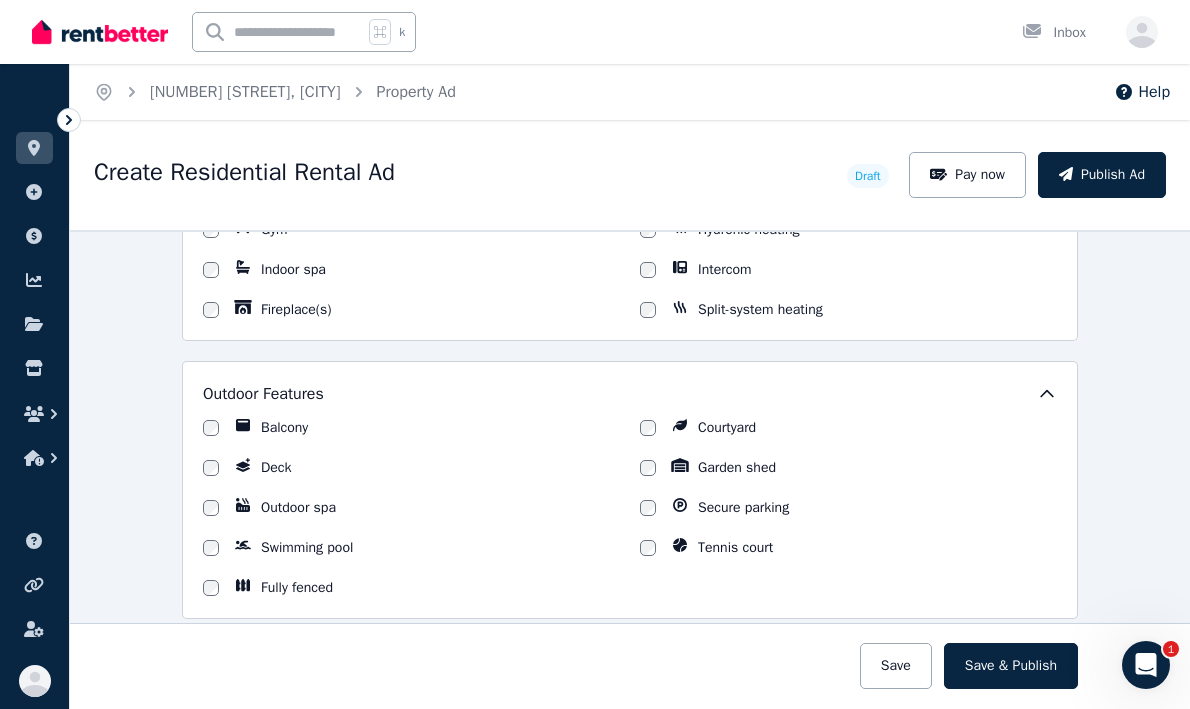 scroll, scrollTop: 1847, scrollLeft: 0, axis: vertical 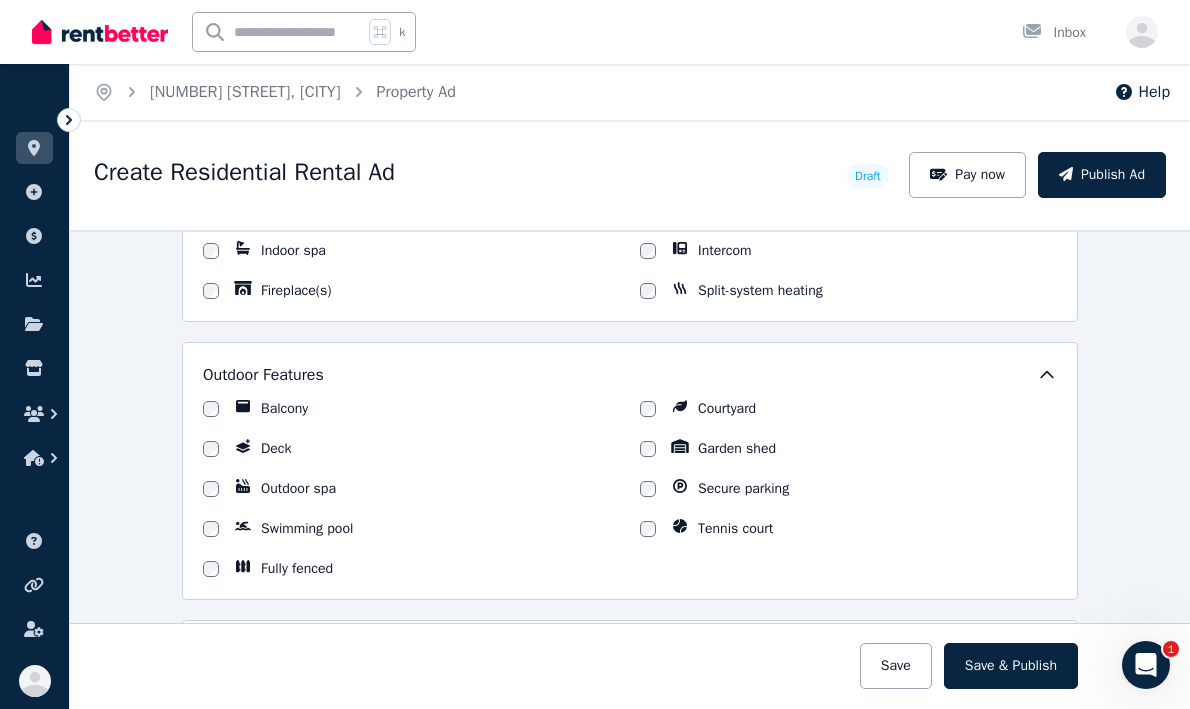 click on "Balcony" at bounding box center [284, 409] 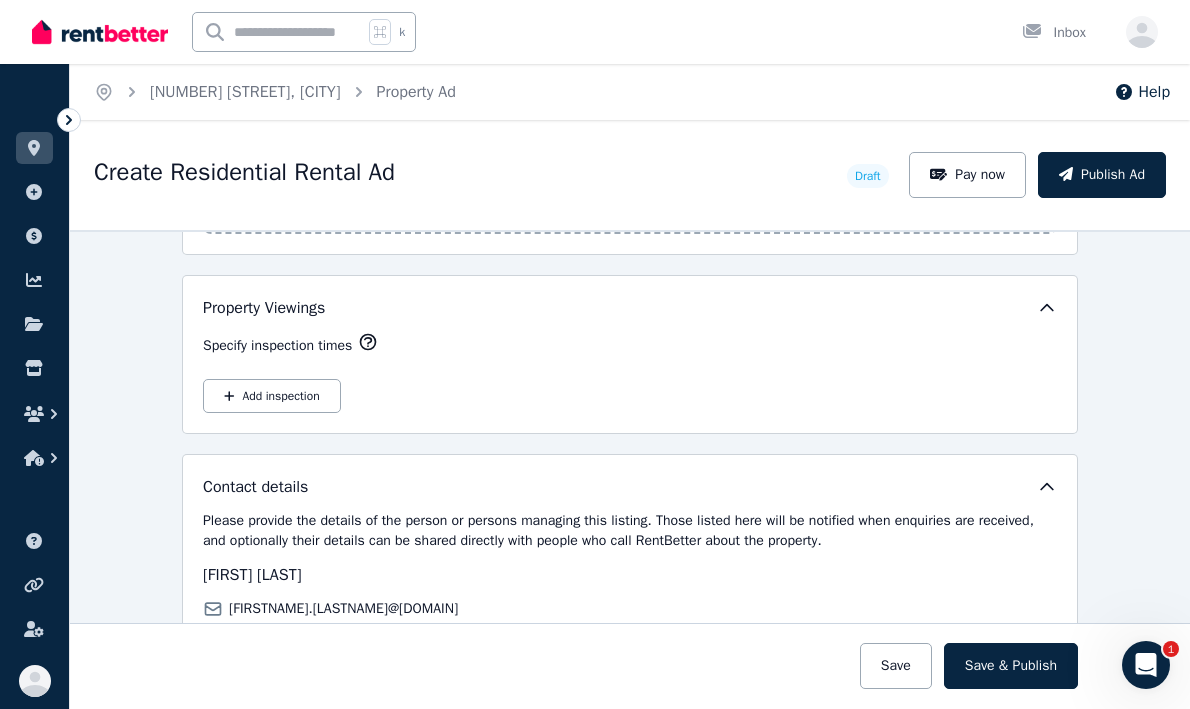 scroll, scrollTop: 2813, scrollLeft: 0, axis: vertical 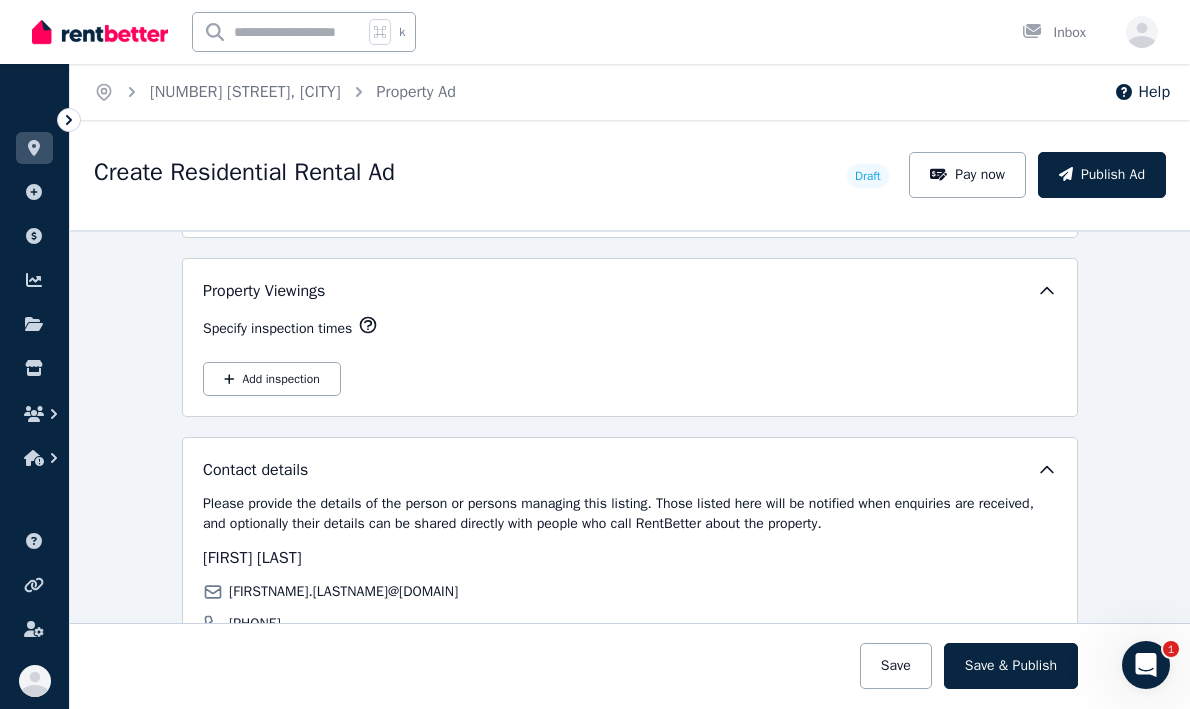 click 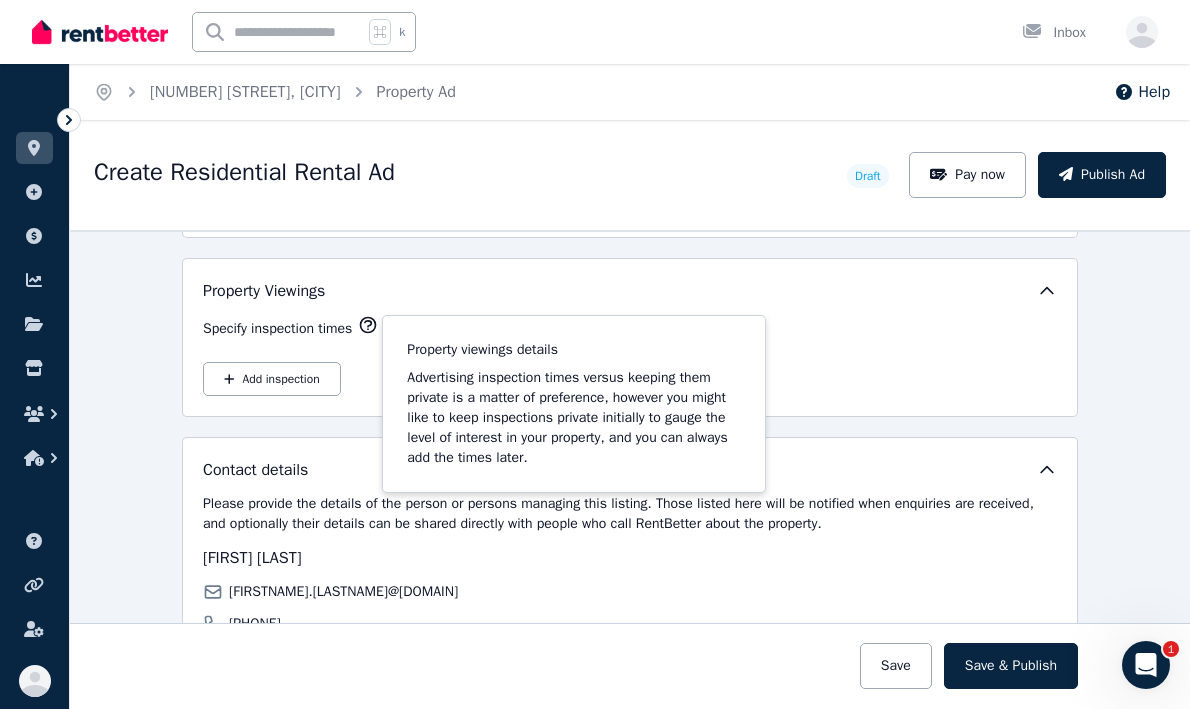 click on "**********" at bounding box center [630, 469] 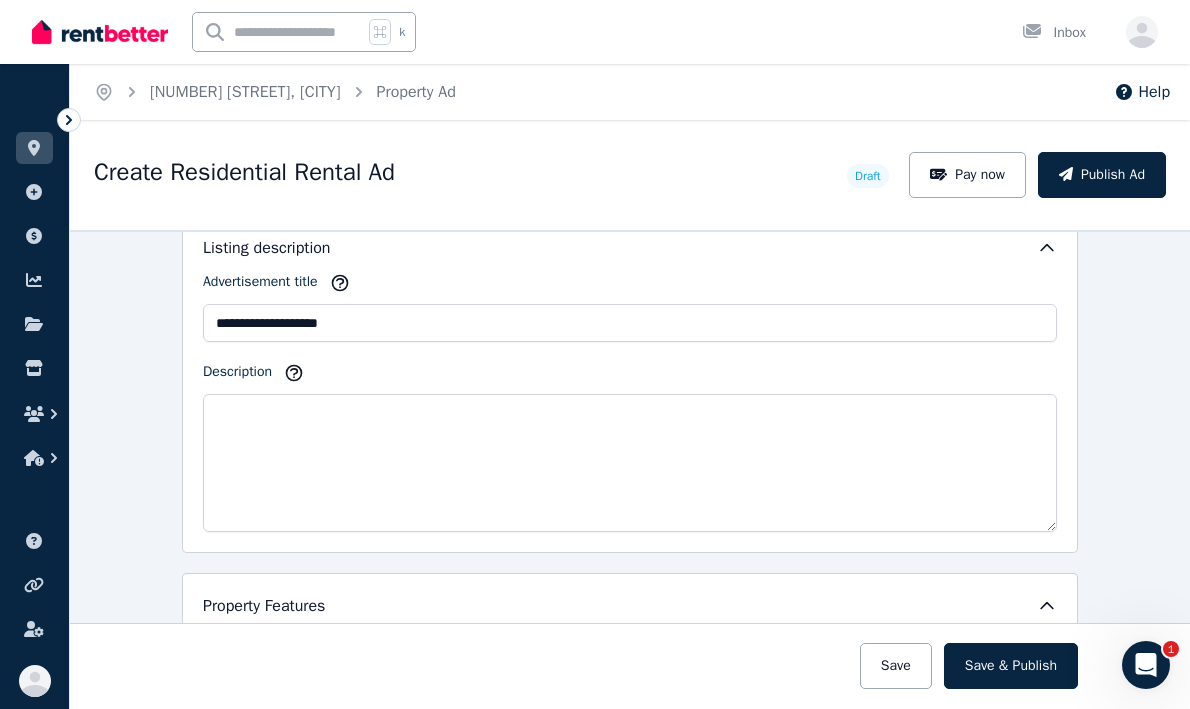 scroll, scrollTop: 1140, scrollLeft: 0, axis: vertical 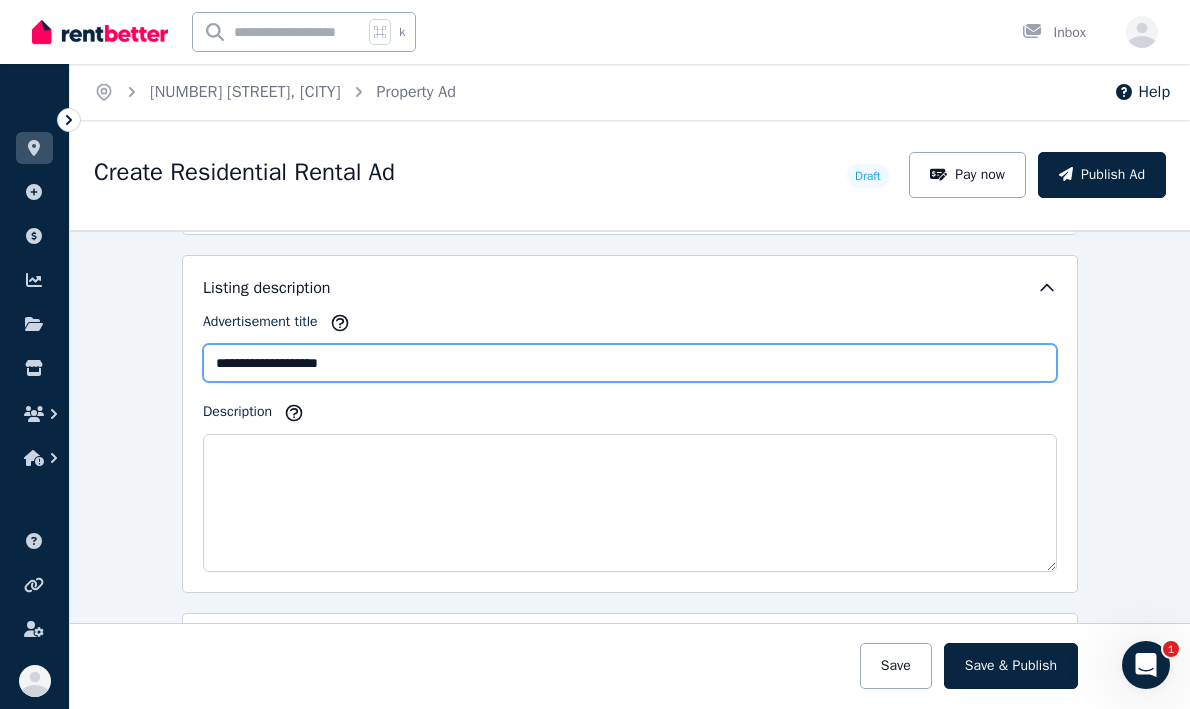 click on "**********" at bounding box center (630, 363) 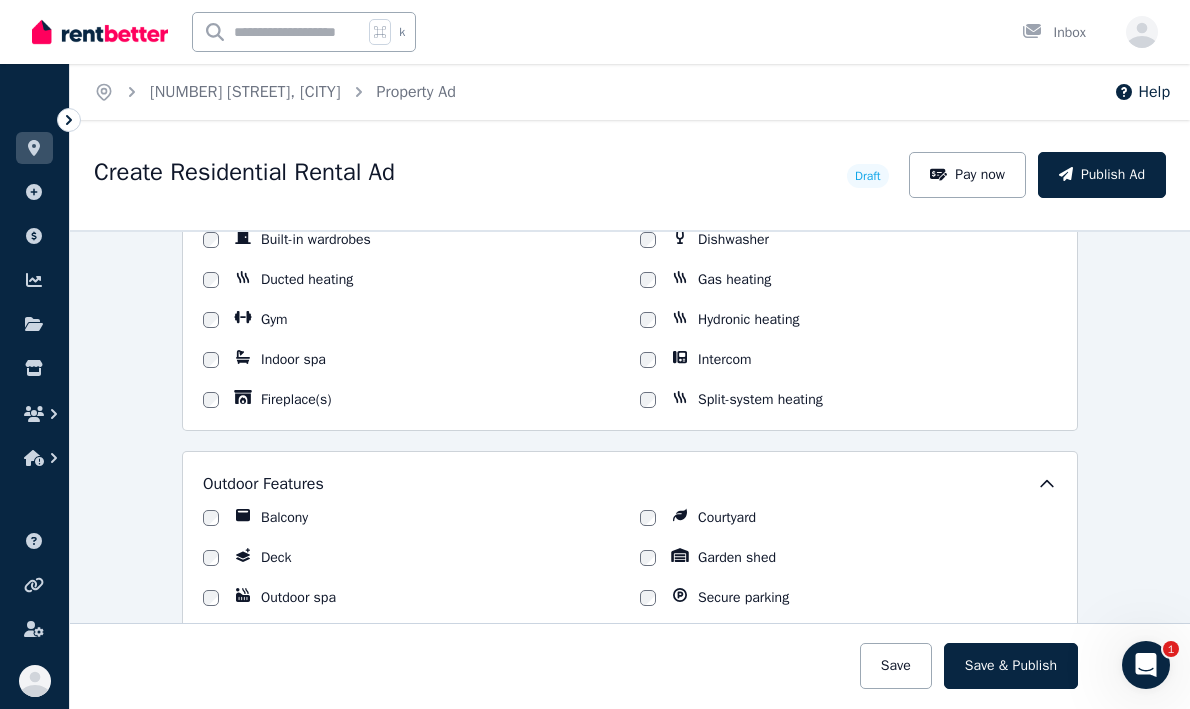 scroll, scrollTop: 1744, scrollLeft: 0, axis: vertical 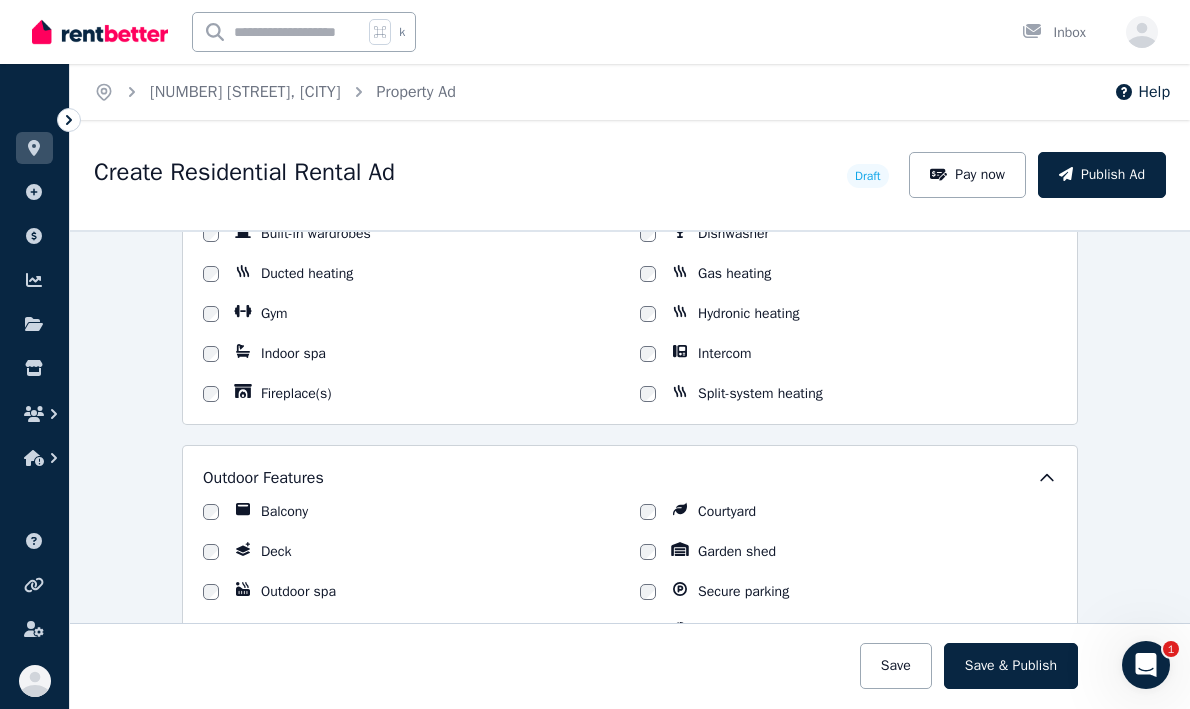 type on "**********" 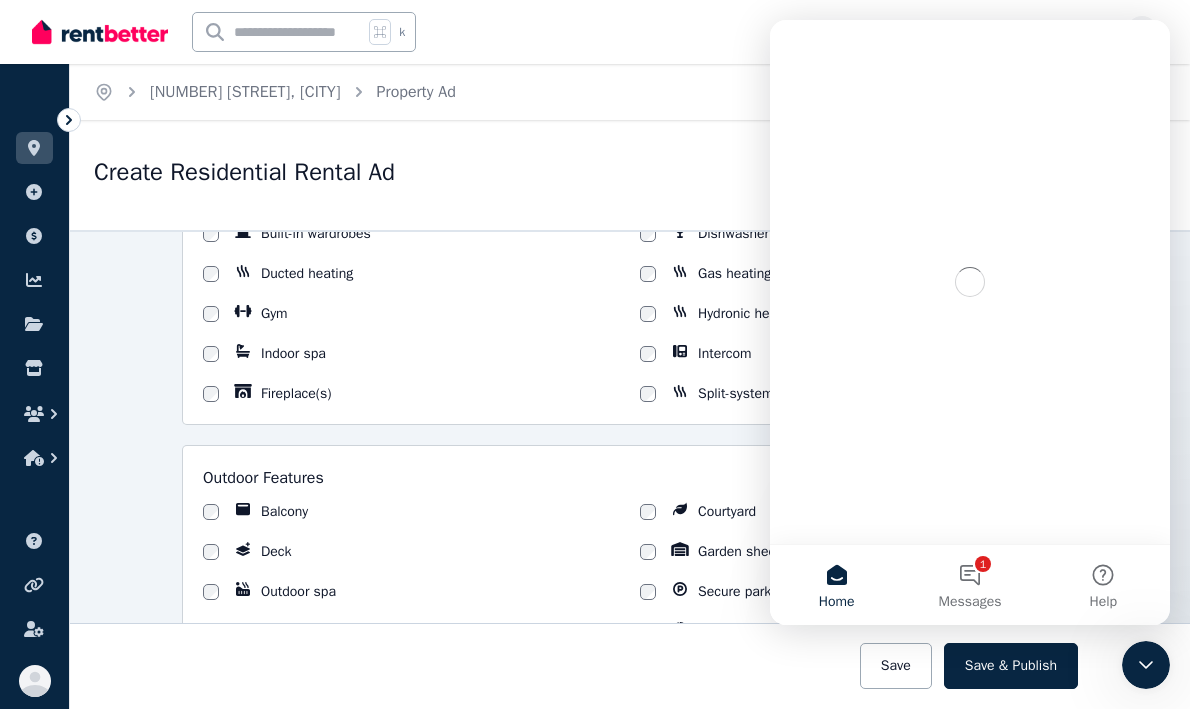 scroll, scrollTop: 0, scrollLeft: 0, axis: both 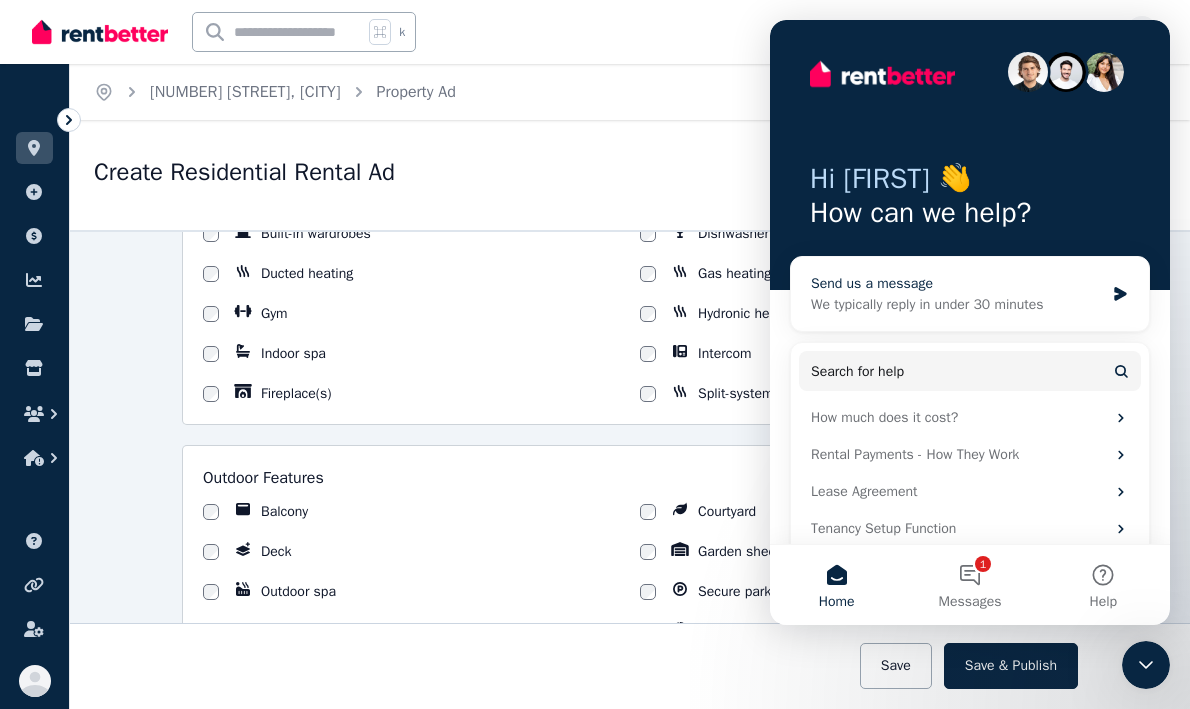 click on "We typically reply in under 30 minutes" at bounding box center [957, 304] 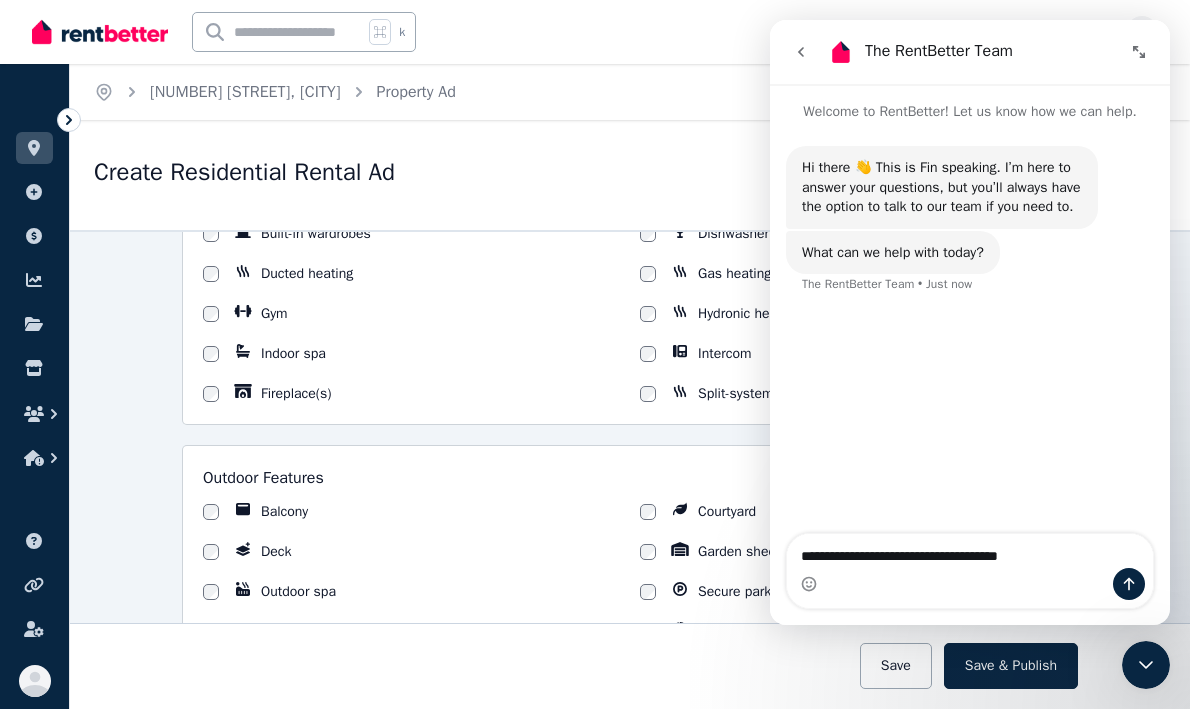 type on "**********" 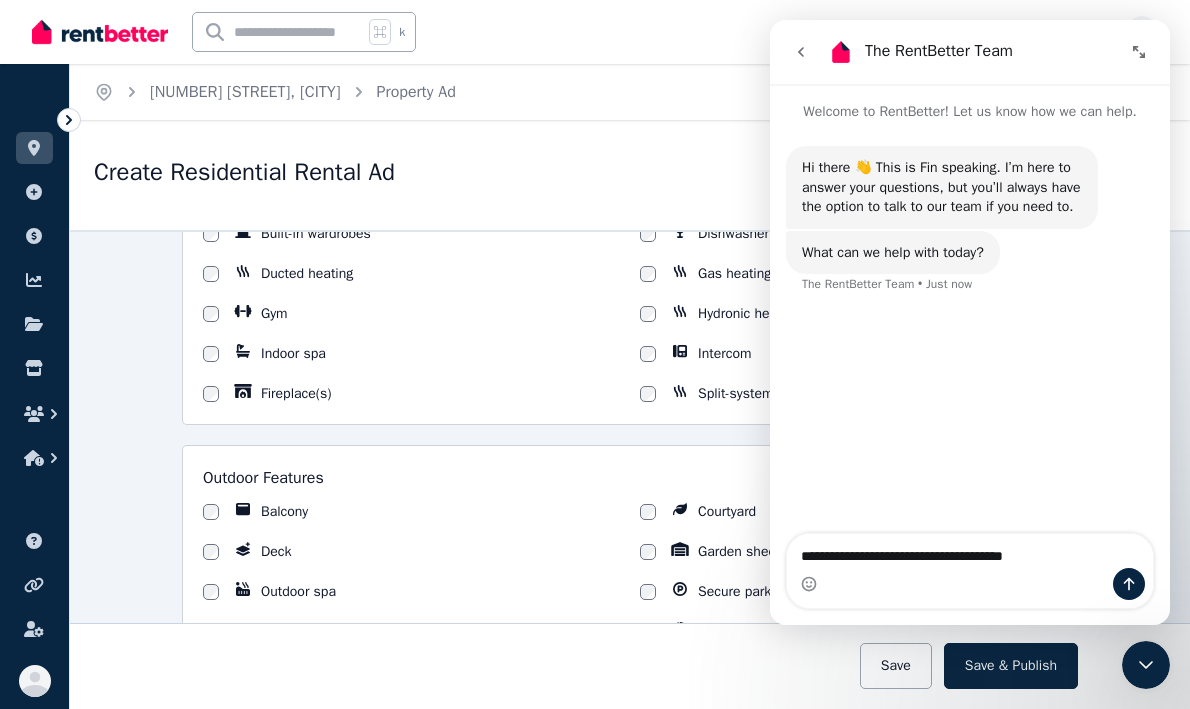 type 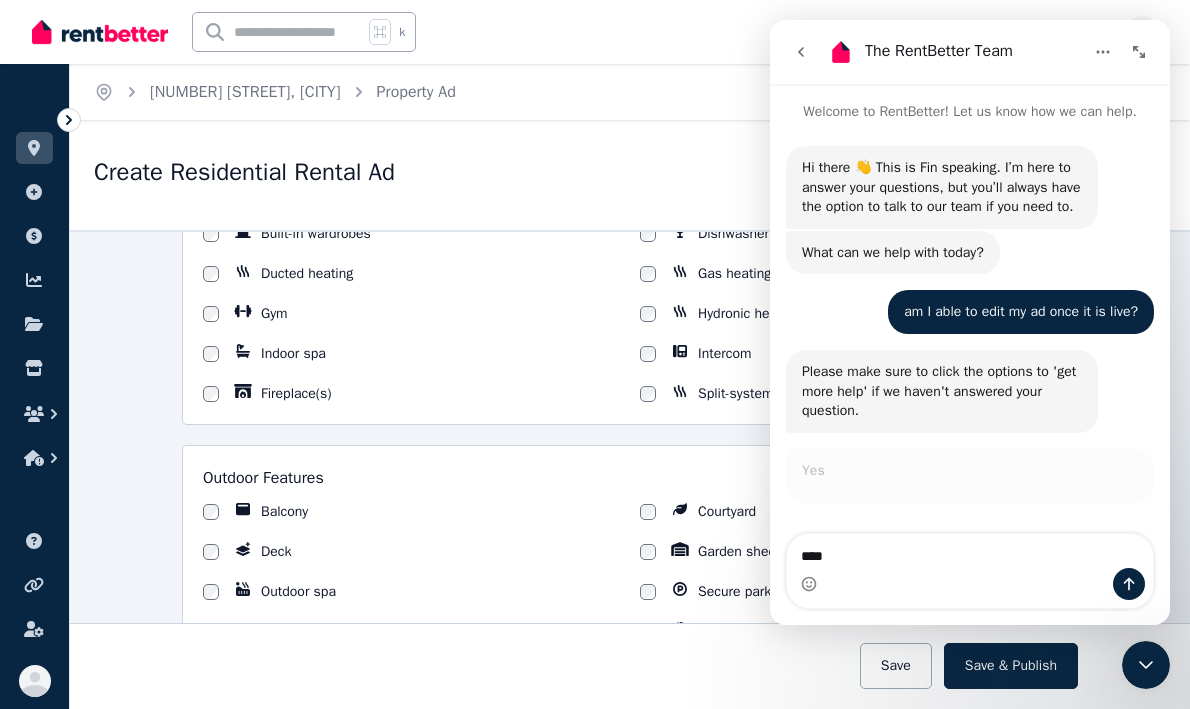 scroll, scrollTop: 11, scrollLeft: 0, axis: vertical 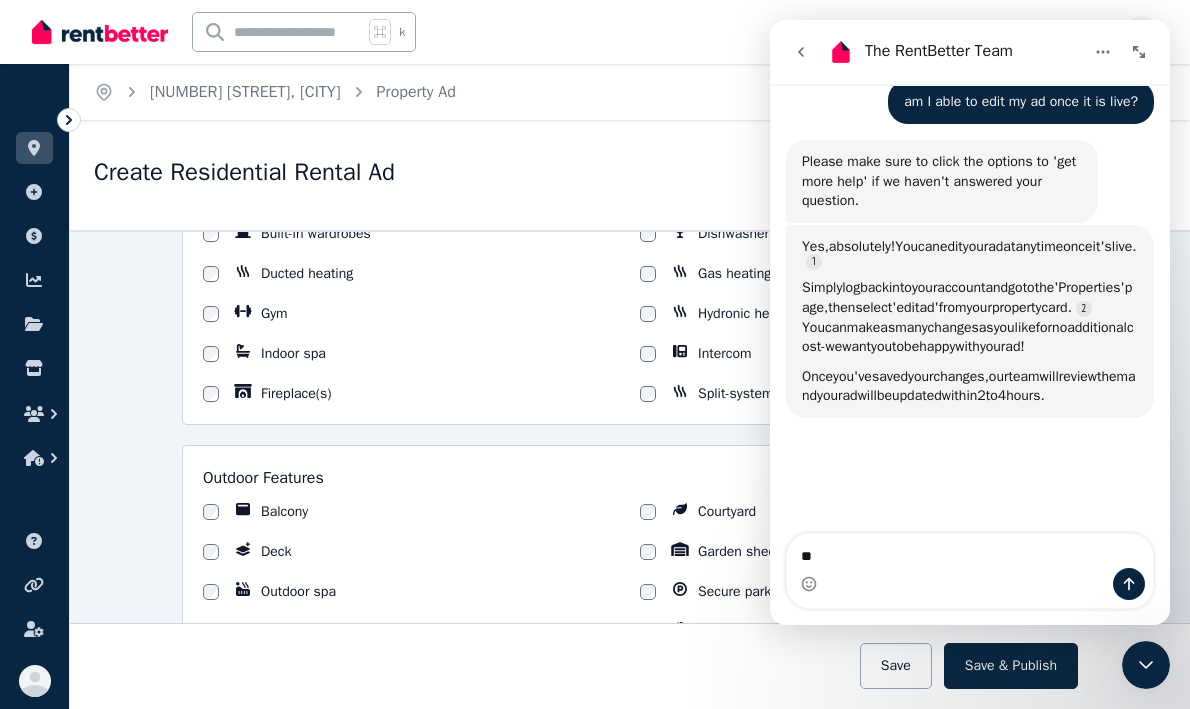 type on "*" 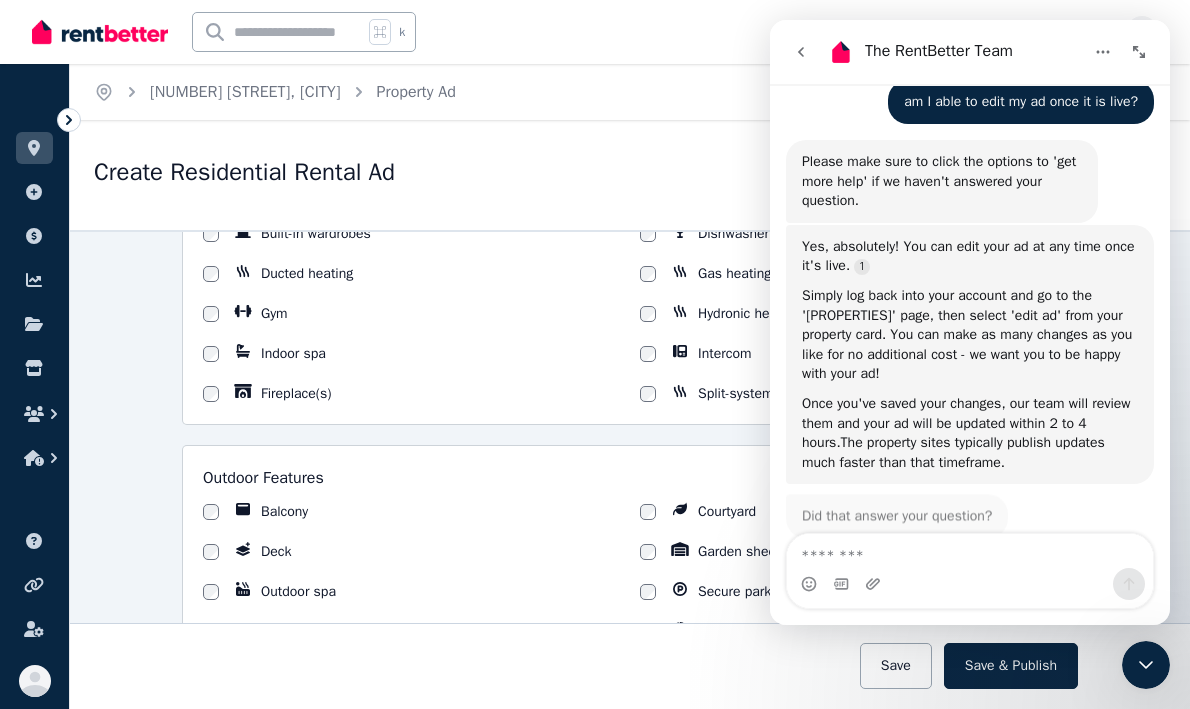 scroll, scrollTop: 255, scrollLeft: 0, axis: vertical 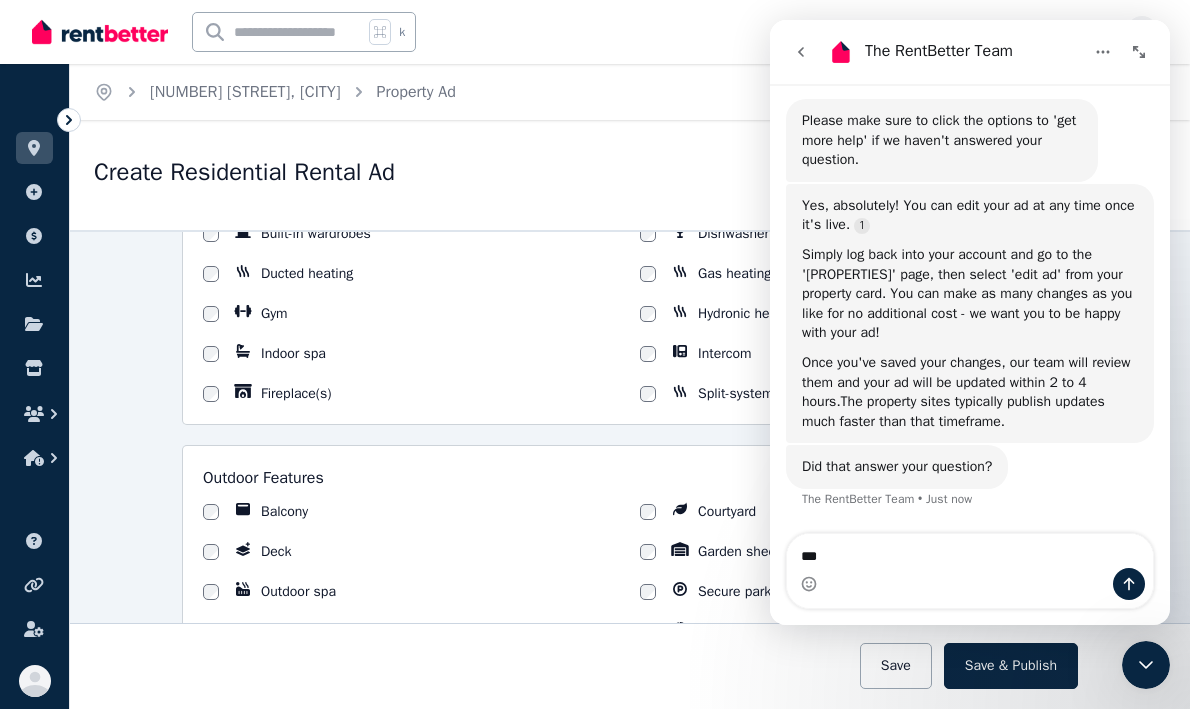 type on "***" 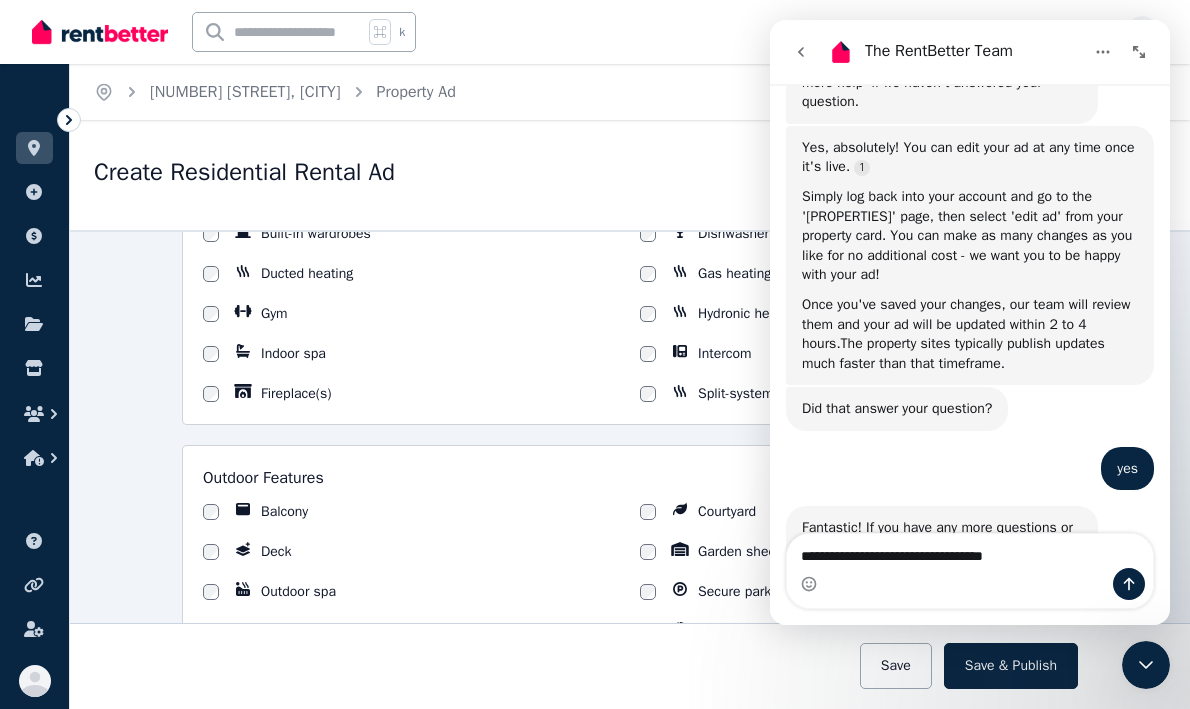 scroll, scrollTop: 411, scrollLeft: 0, axis: vertical 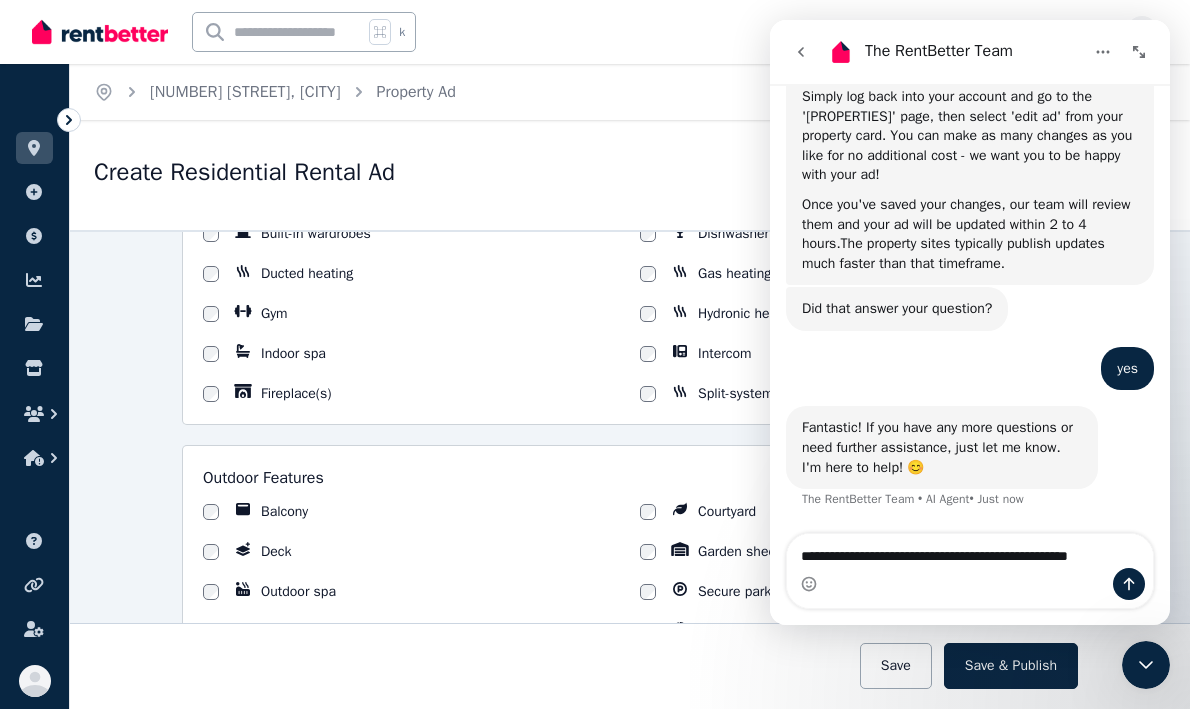 type on "**********" 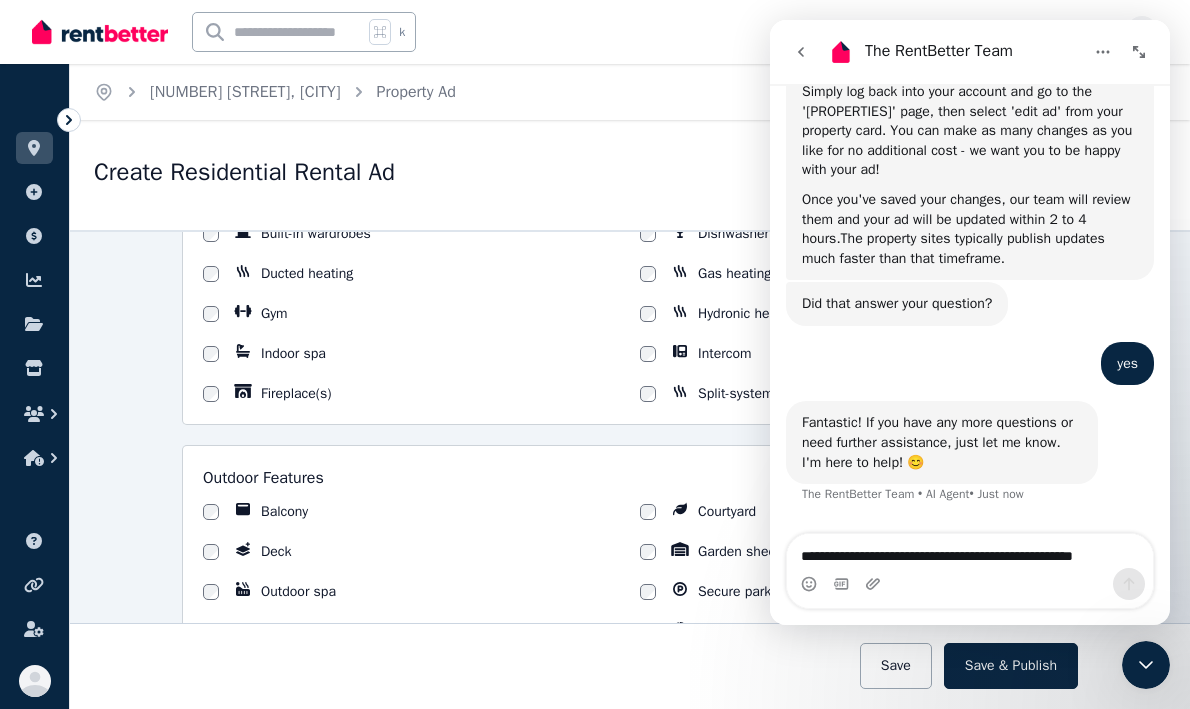 type 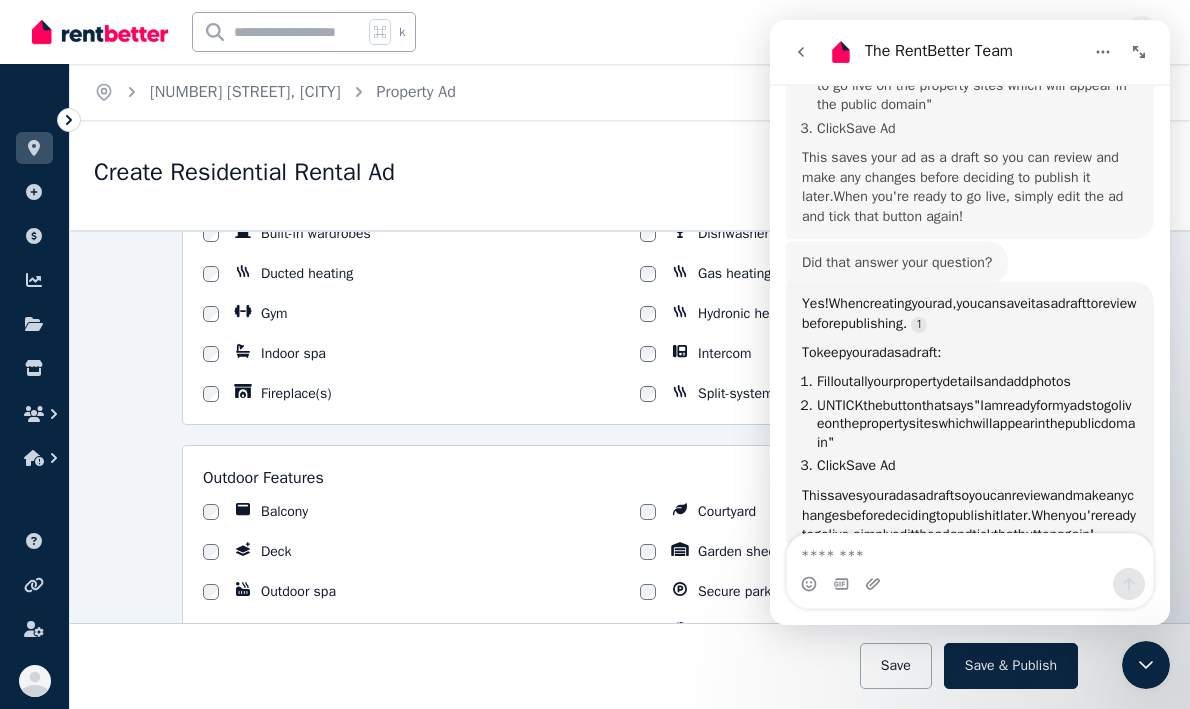 scroll, scrollTop: 1106, scrollLeft: 0, axis: vertical 